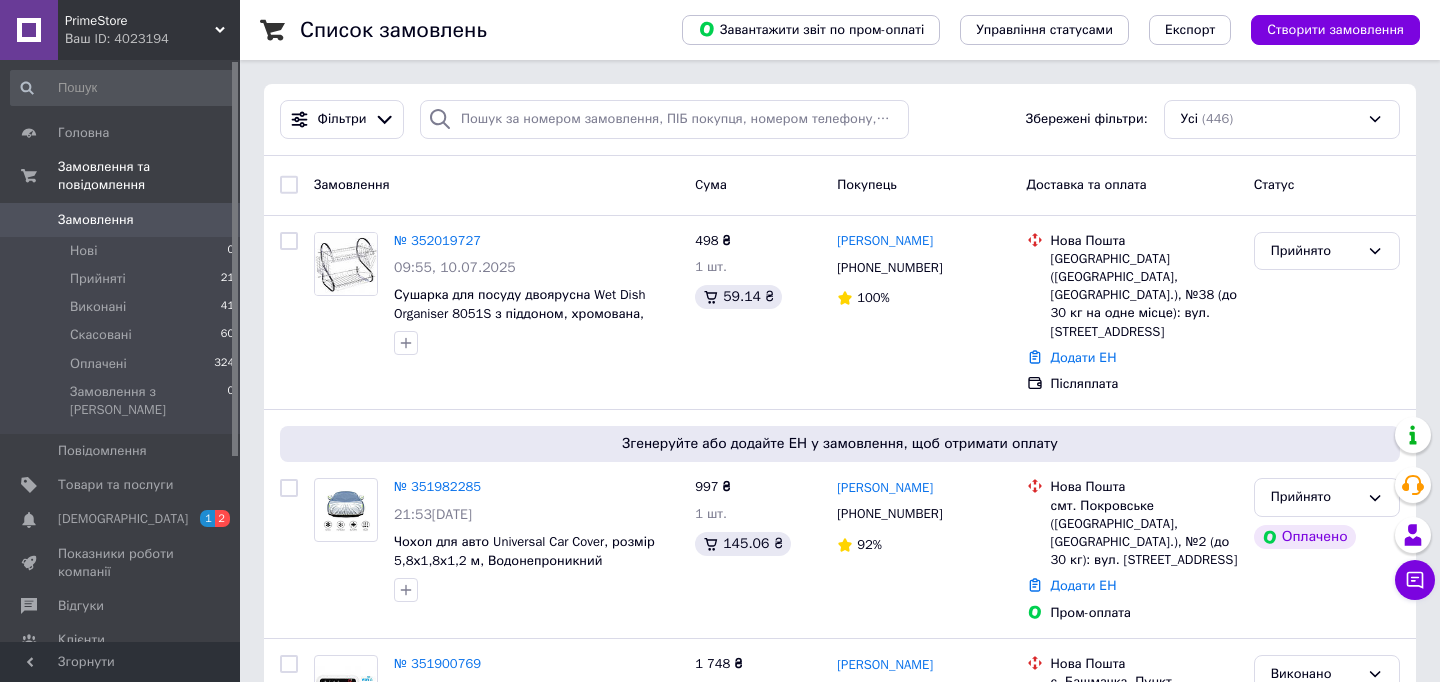 scroll, scrollTop: 0, scrollLeft: 0, axis: both 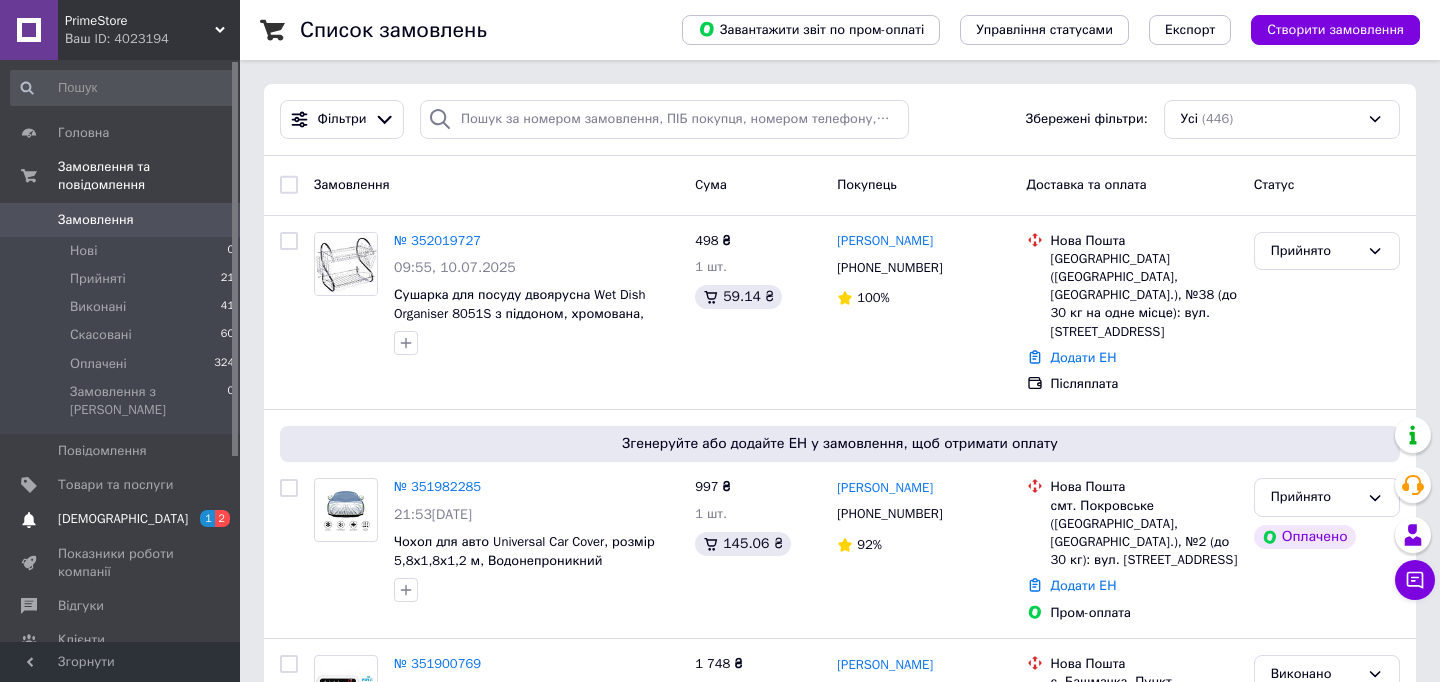 click on "[DEMOGRAPHIC_DATA]" at bounding box center [121, 519] 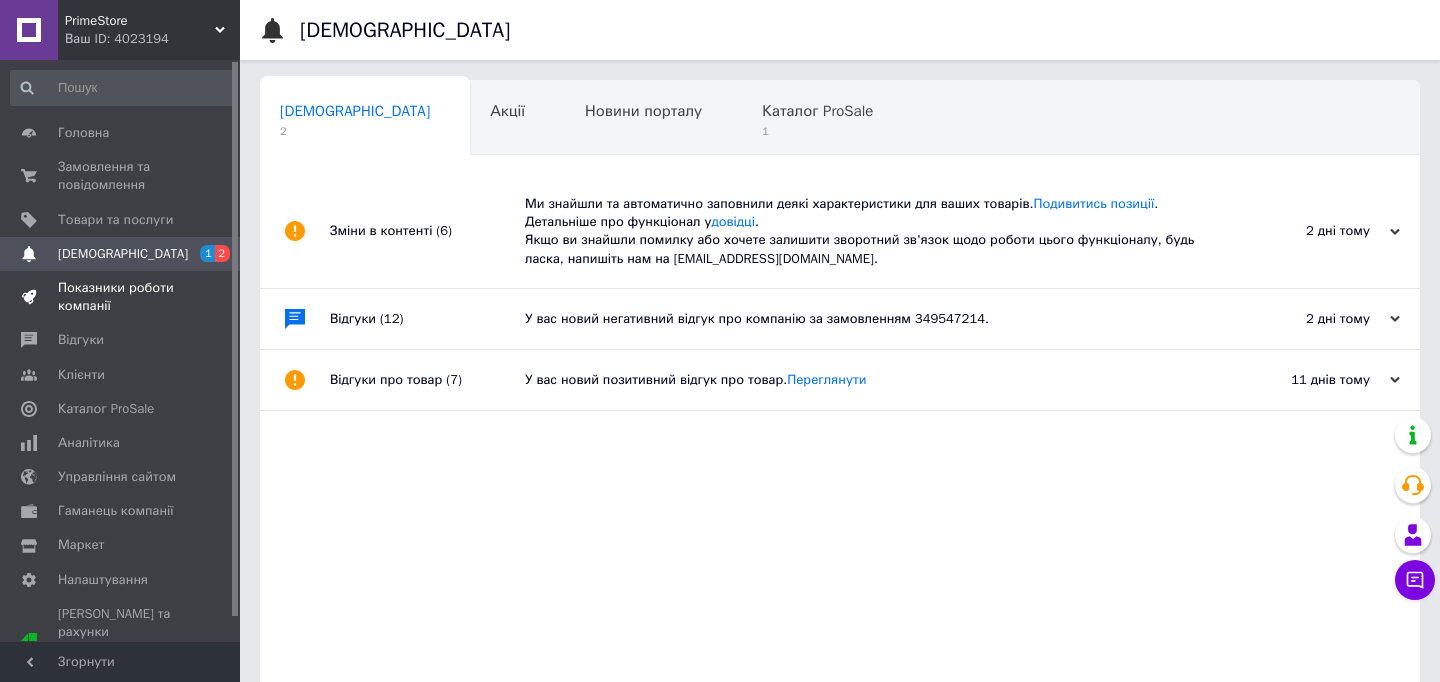 click on "Показники роботи компанії" at bounding box center (121, 297) 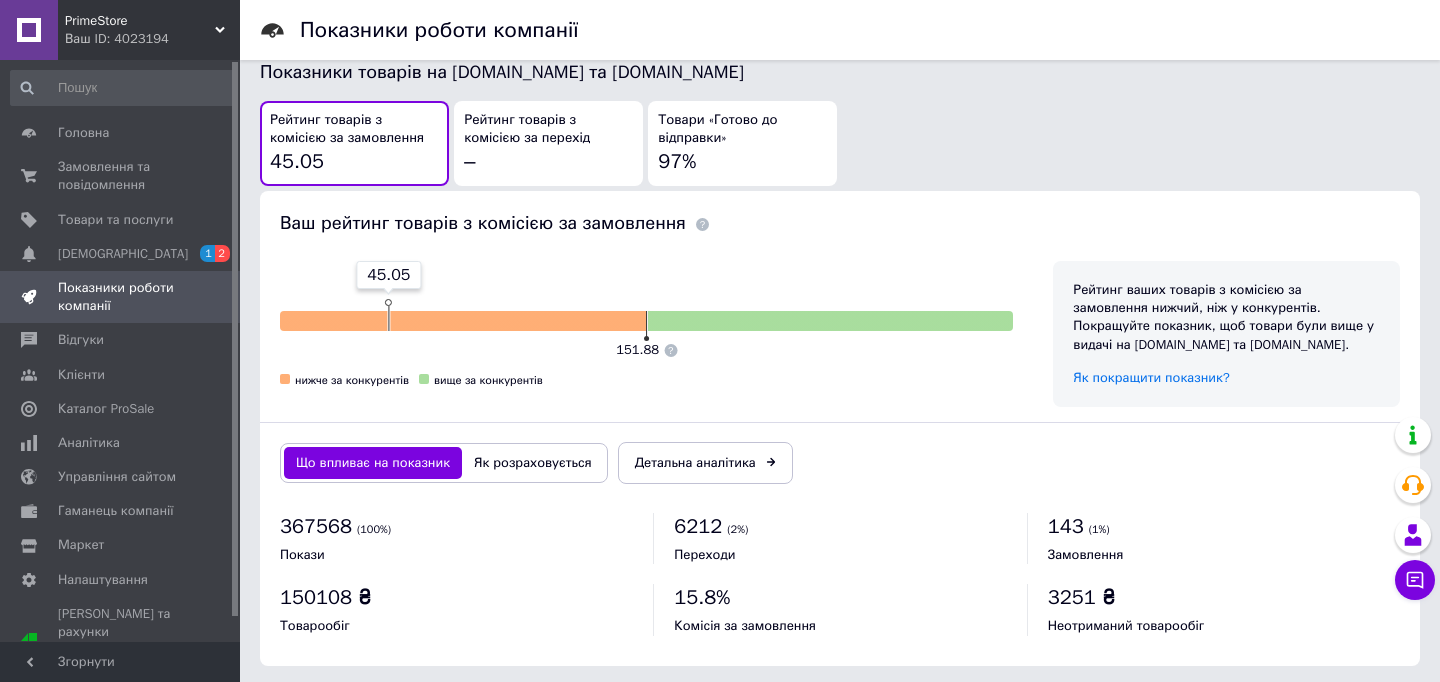 scroll, scrollTop: 1075, scrollLeft: 0, axis: vertical 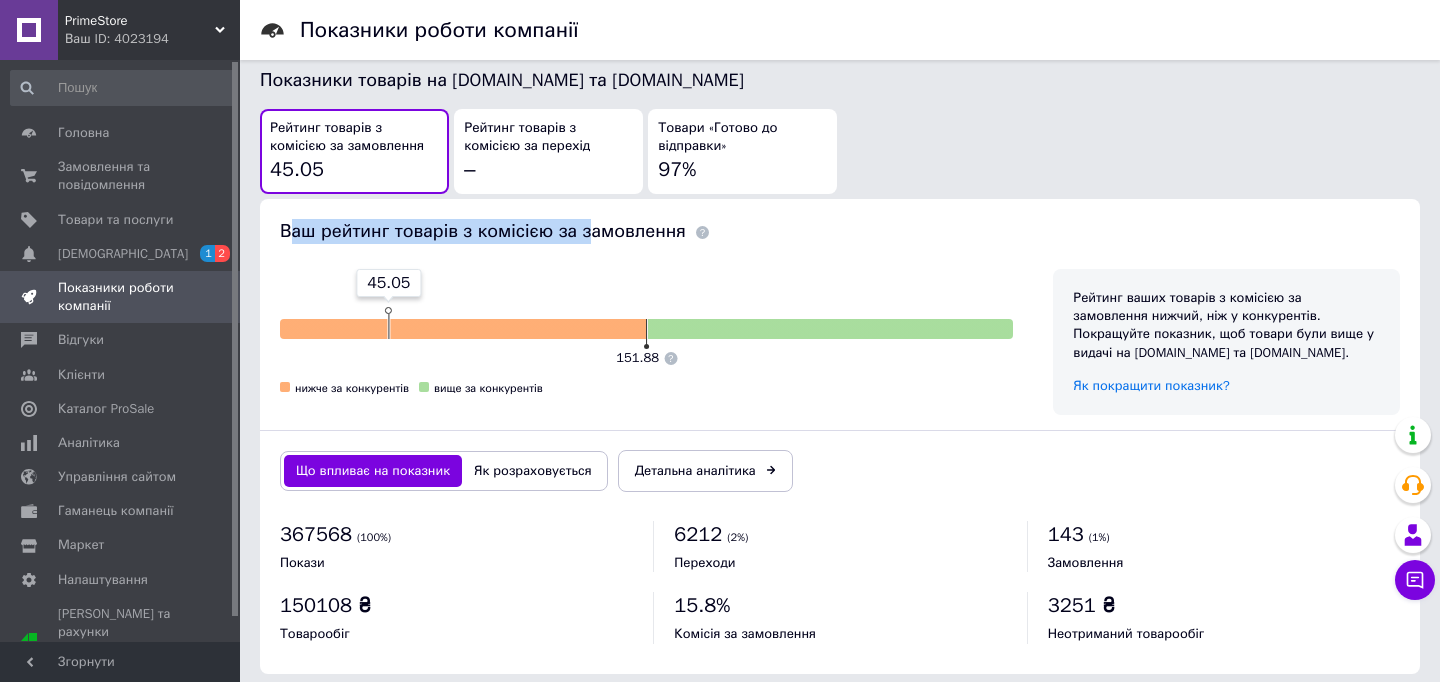 drag, startPoint x: 292, startPoint y: 221, endPoint x: 585, endPoint y: 235, distance: 293.3343 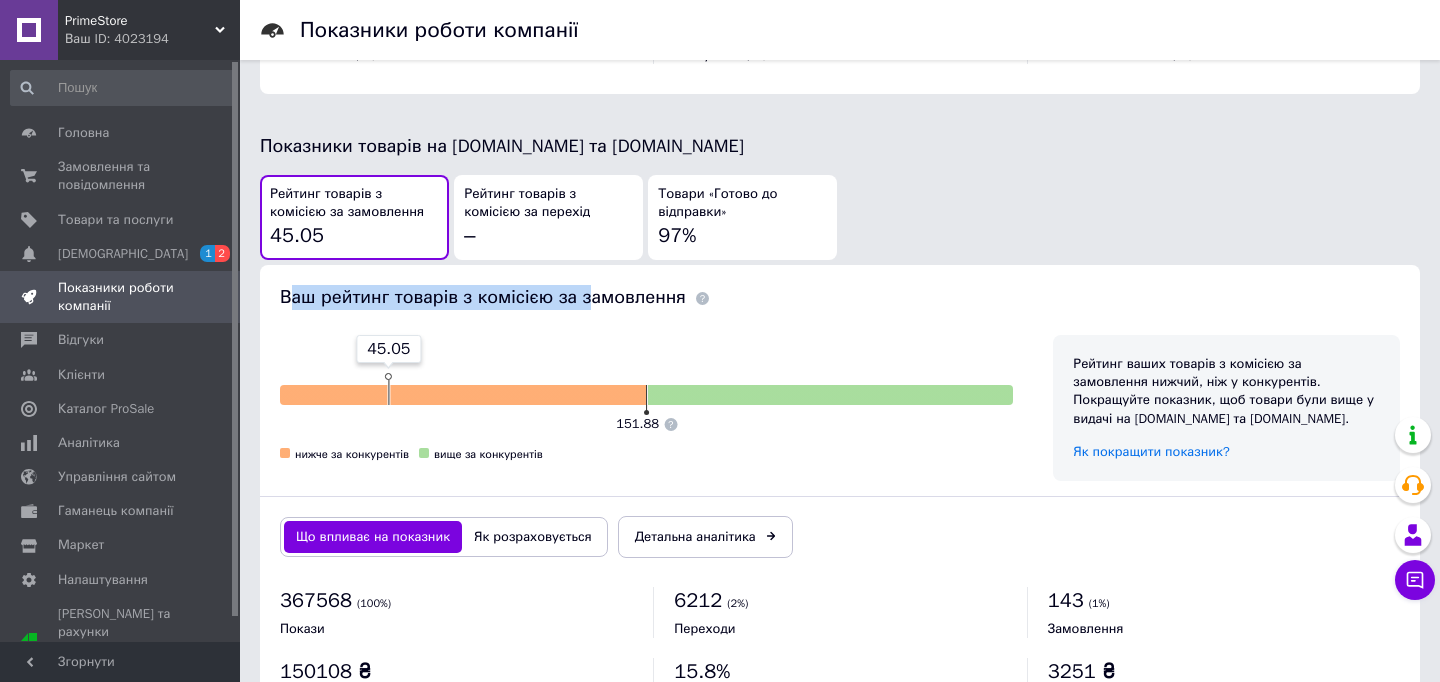 scroll, scrollTop: 1008, scrollLeft: 0, axis: vertical 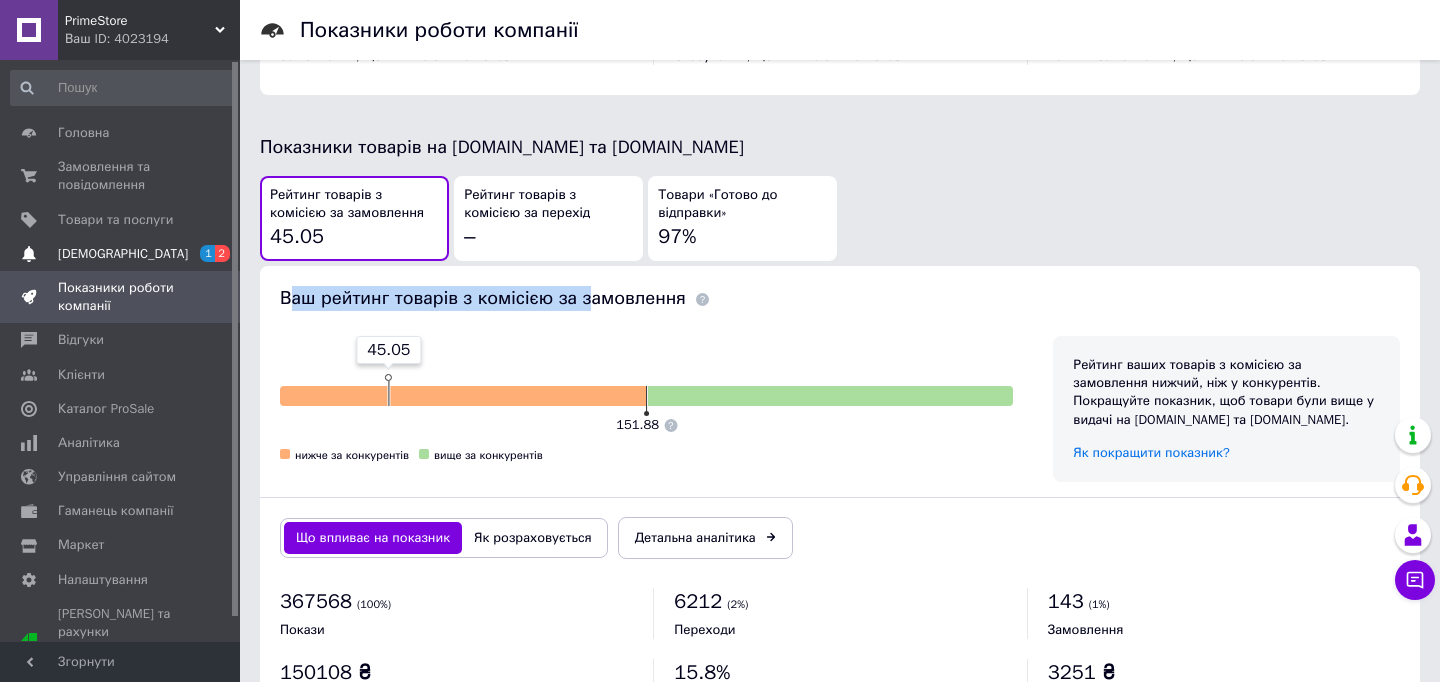 click on "1 2" at bounding box center [212, 254] 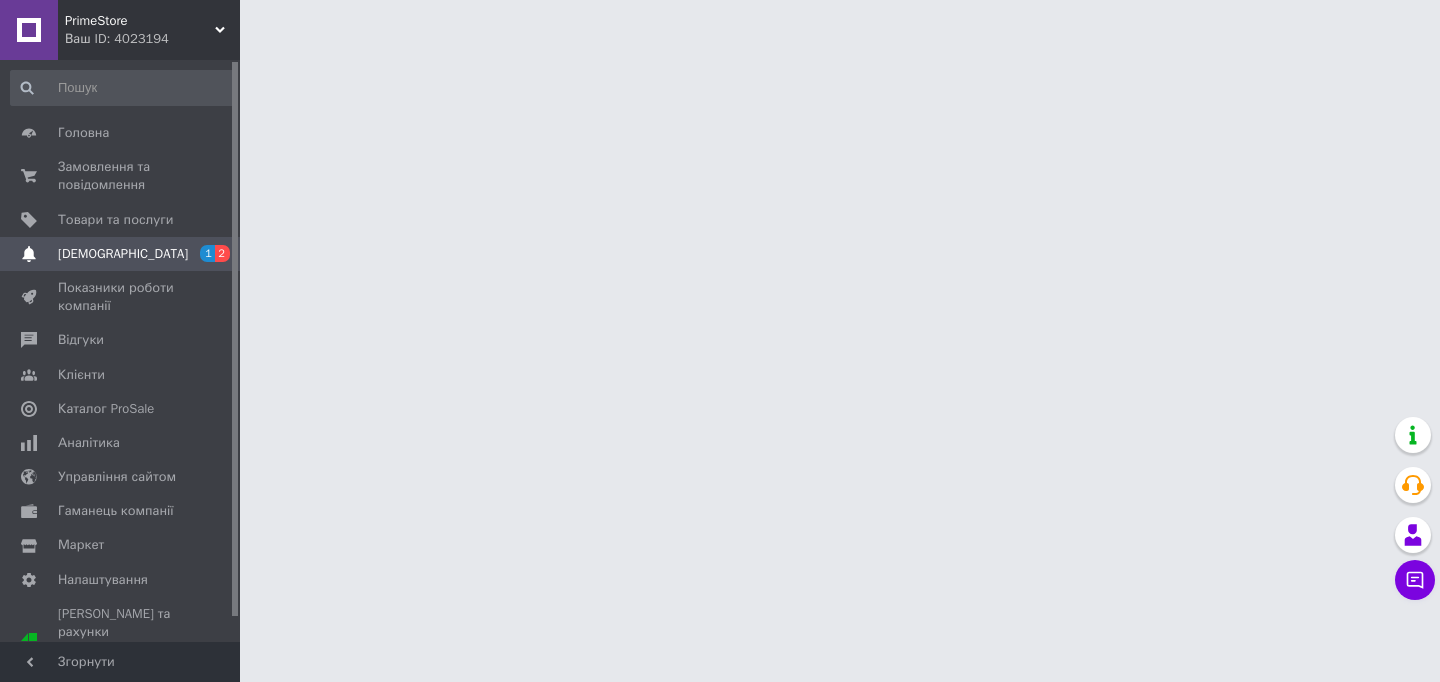 scroll, scrollTop: 0, scrollLeft: 0, axis: both 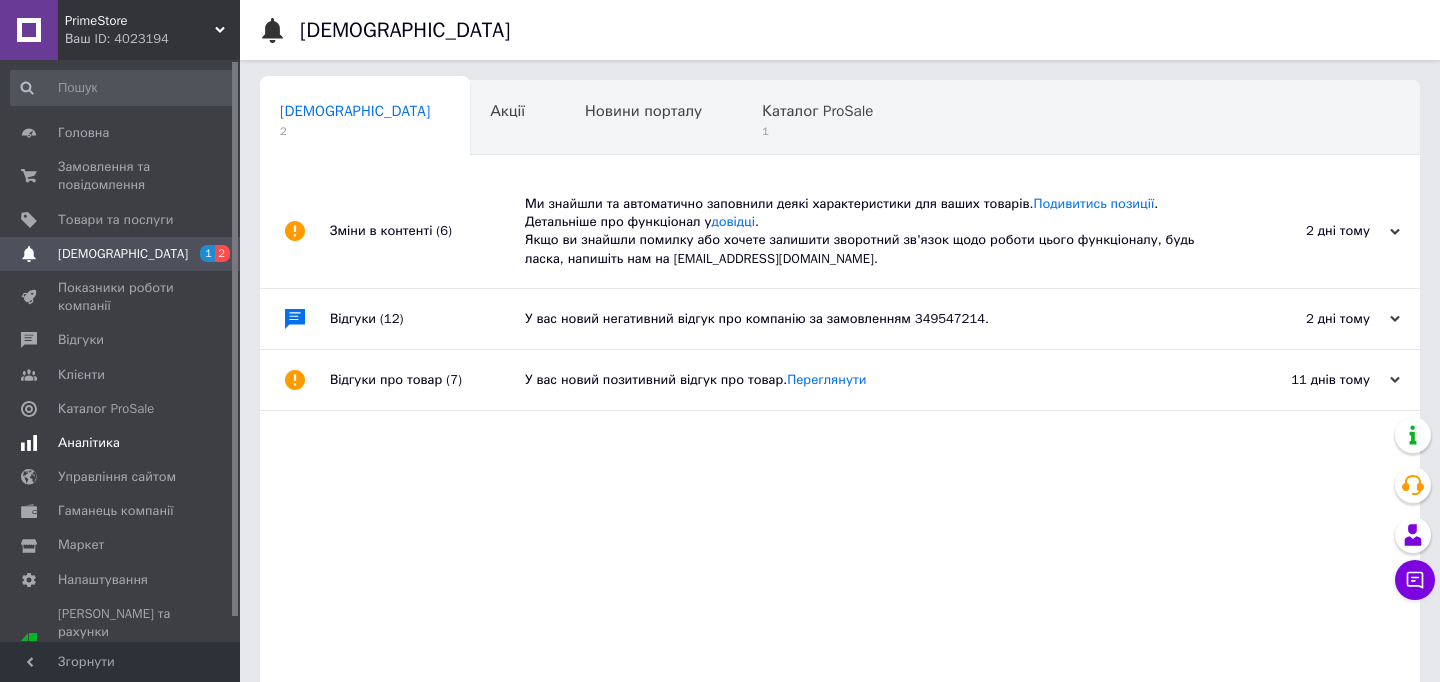click on "Аналітика" at bounding box center [121, 443] 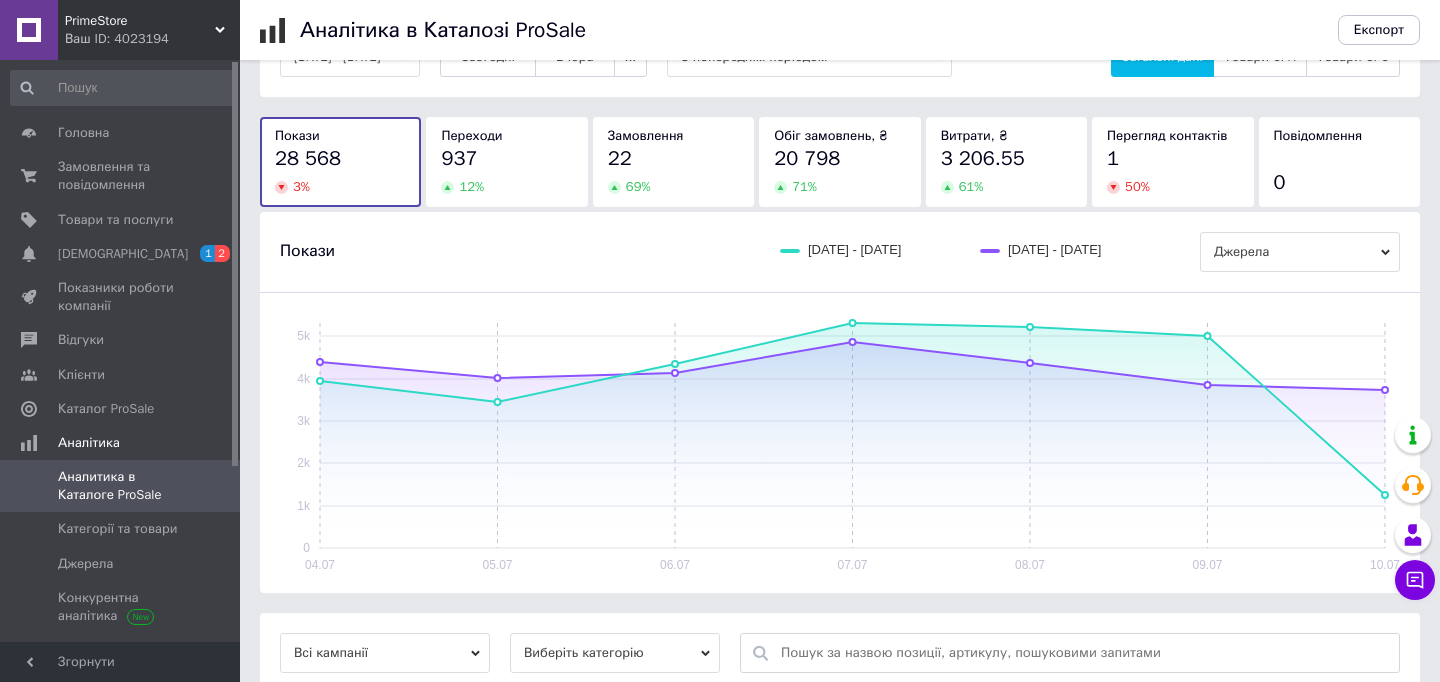 scroll, scrollTop: 0, scrollLeft: 0, axis: both 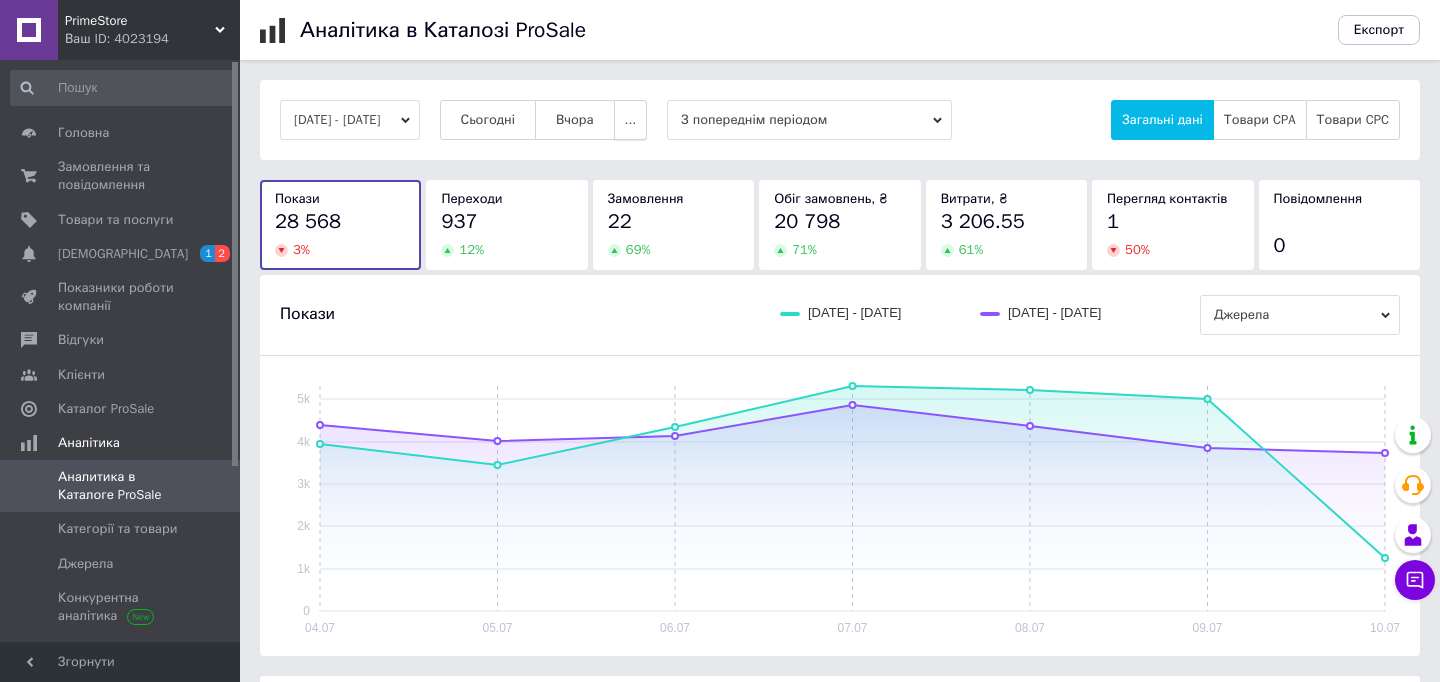 click on "..." at bounding box center [631, 120] 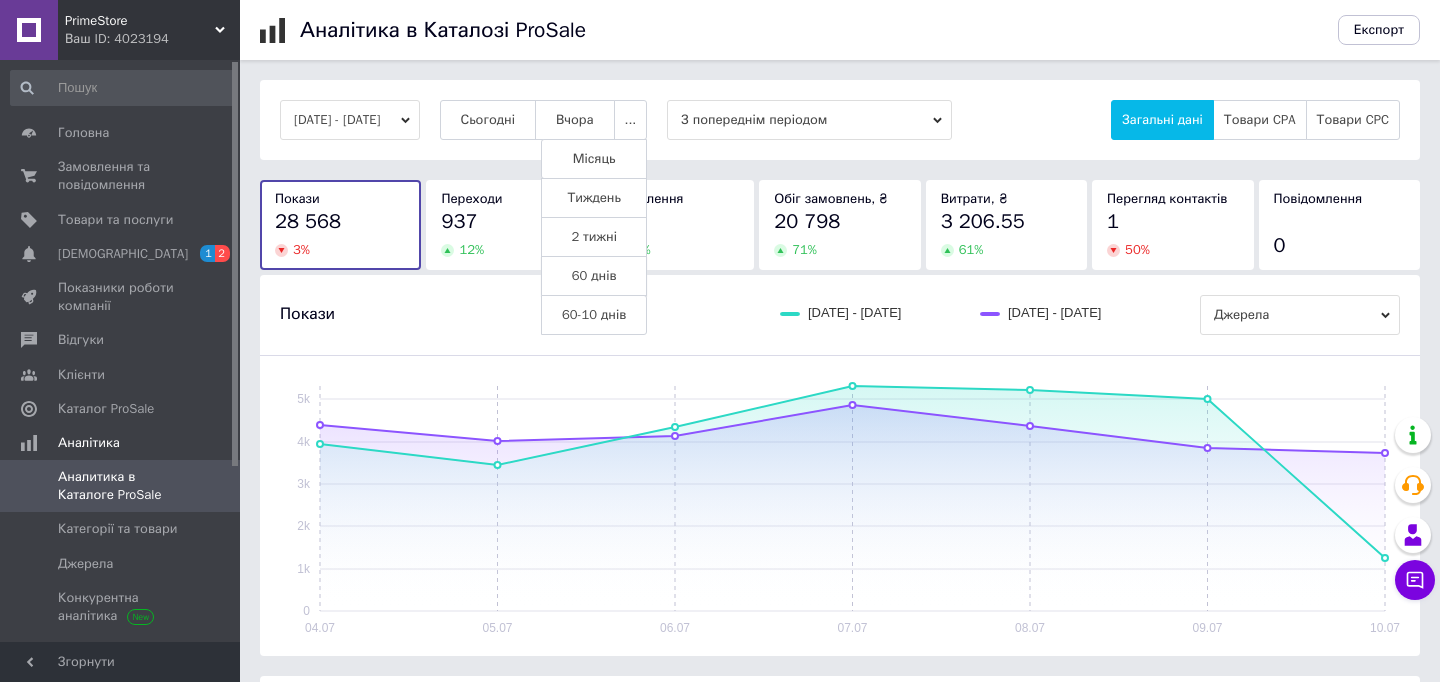 click on "60 днів" at bounding box center (594, 276) 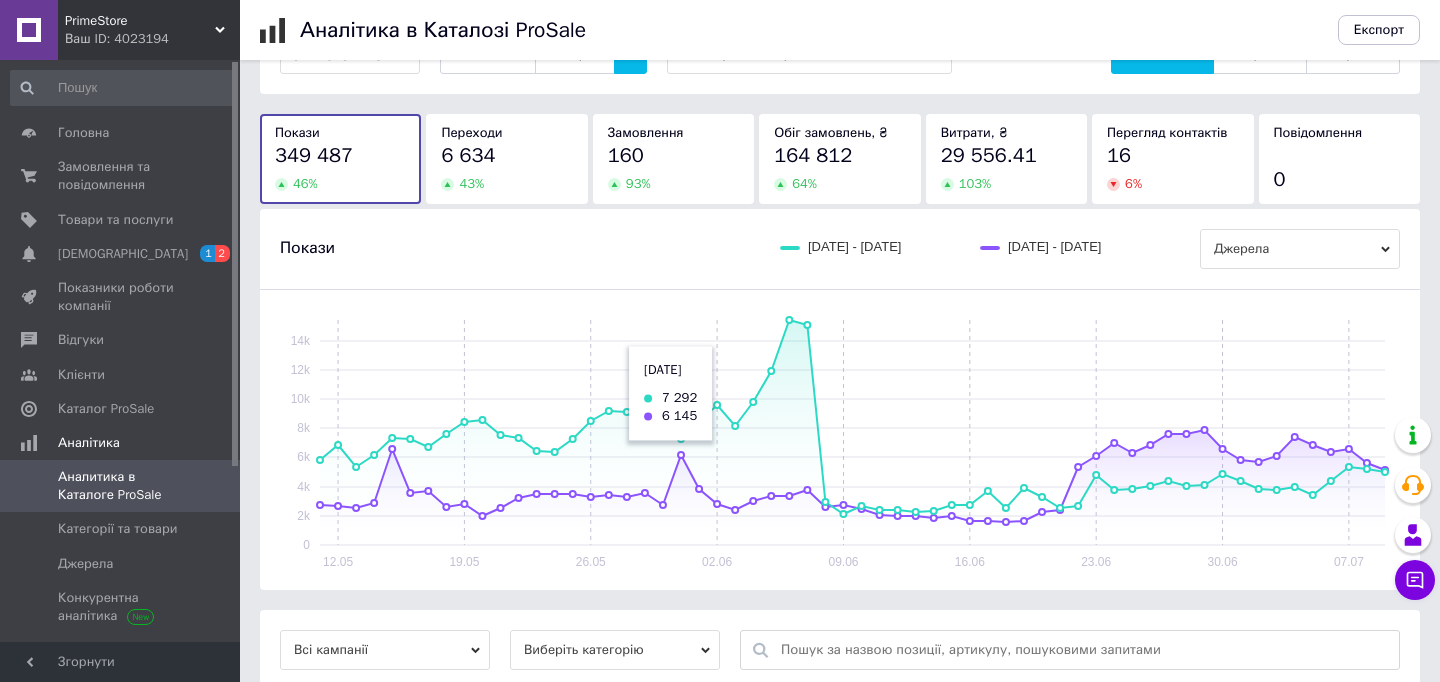 scroll, scrollTop: 64, scrollLeft: 0, axis: vertical 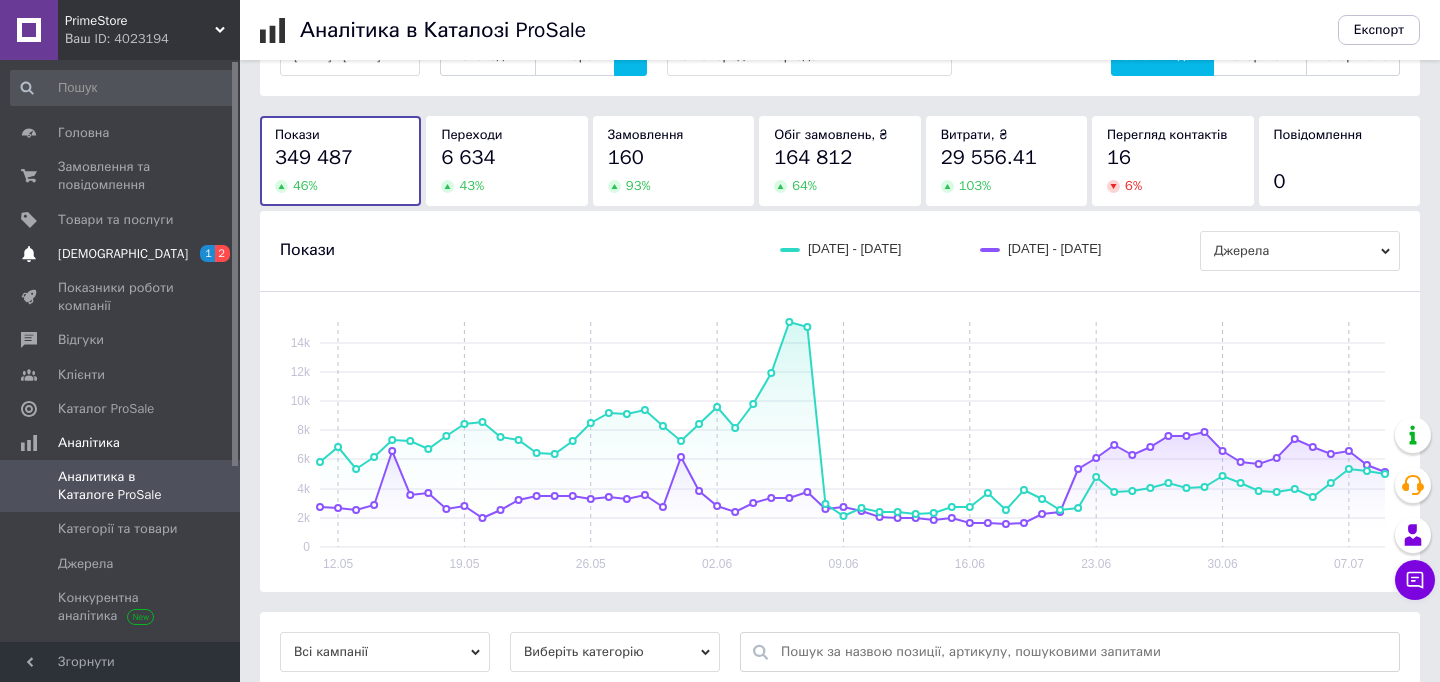 click on "[DEMOGRAPHIC_DATA] 1 2" at bounding box center [123, 254] 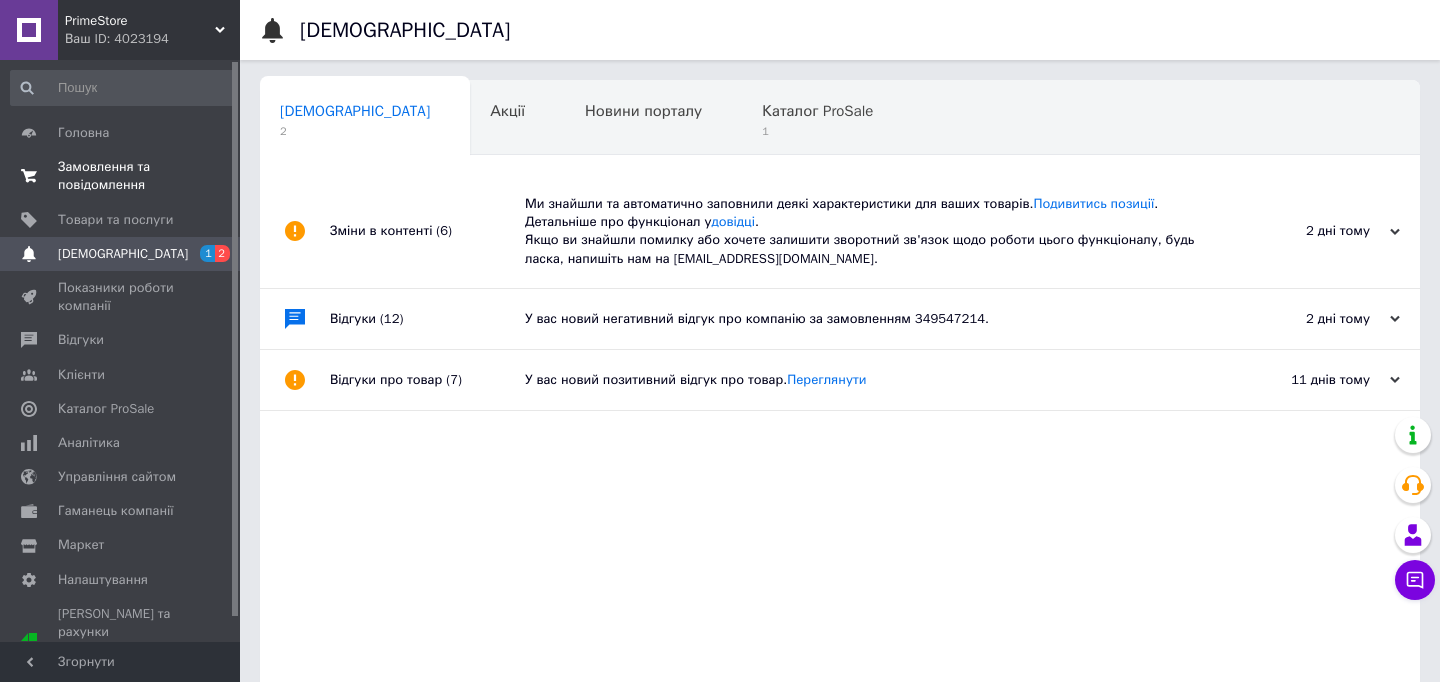 click on "Замовлення та повідомлення" at bounding box center [121, 176] 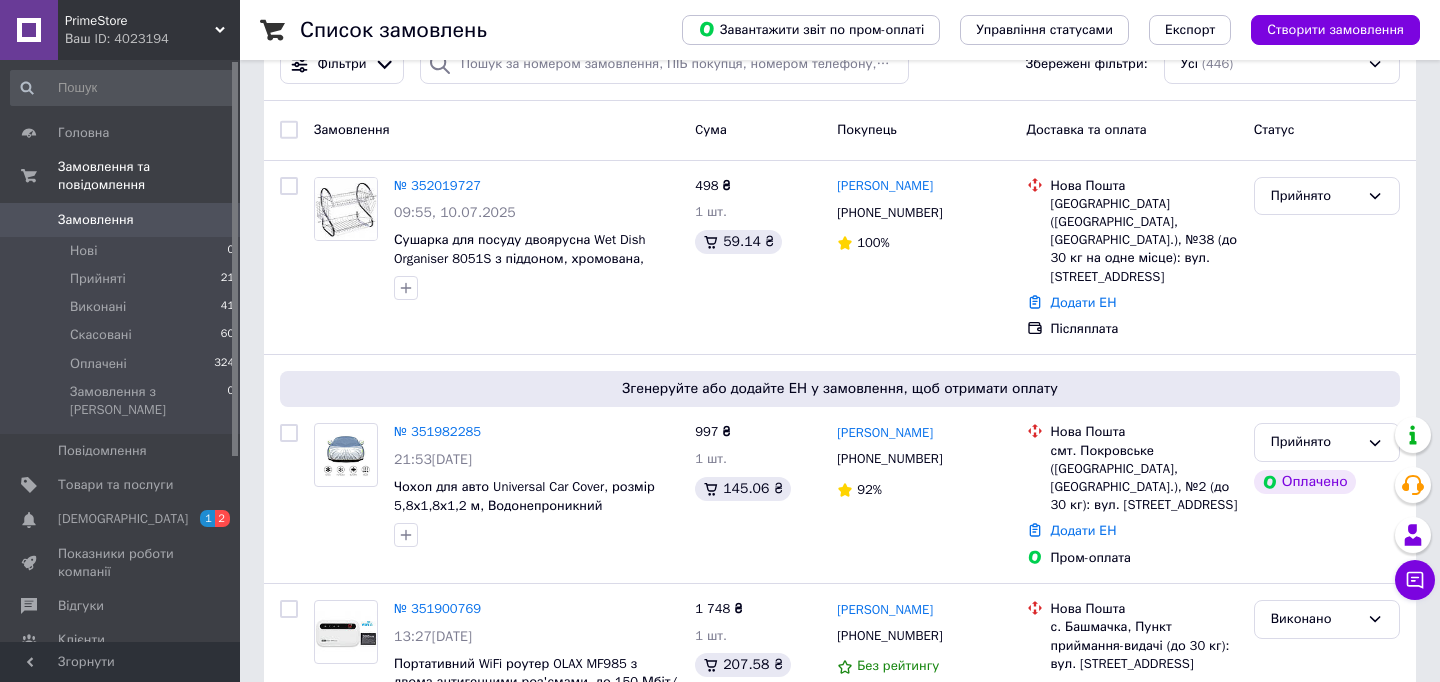 scroll, scrollTop: 63, scrollLeft: 0, axis: vertical 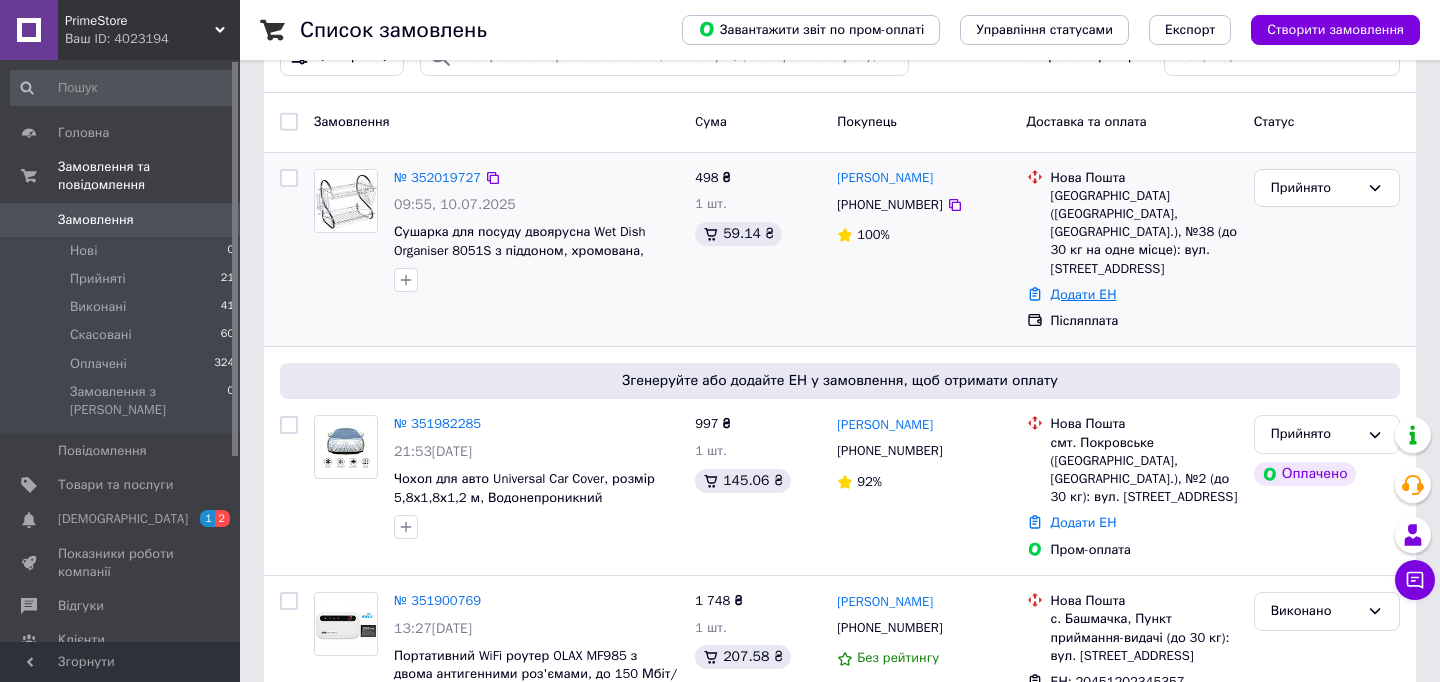 click on "Додати ЕН" at bounding box center [1084, 294] 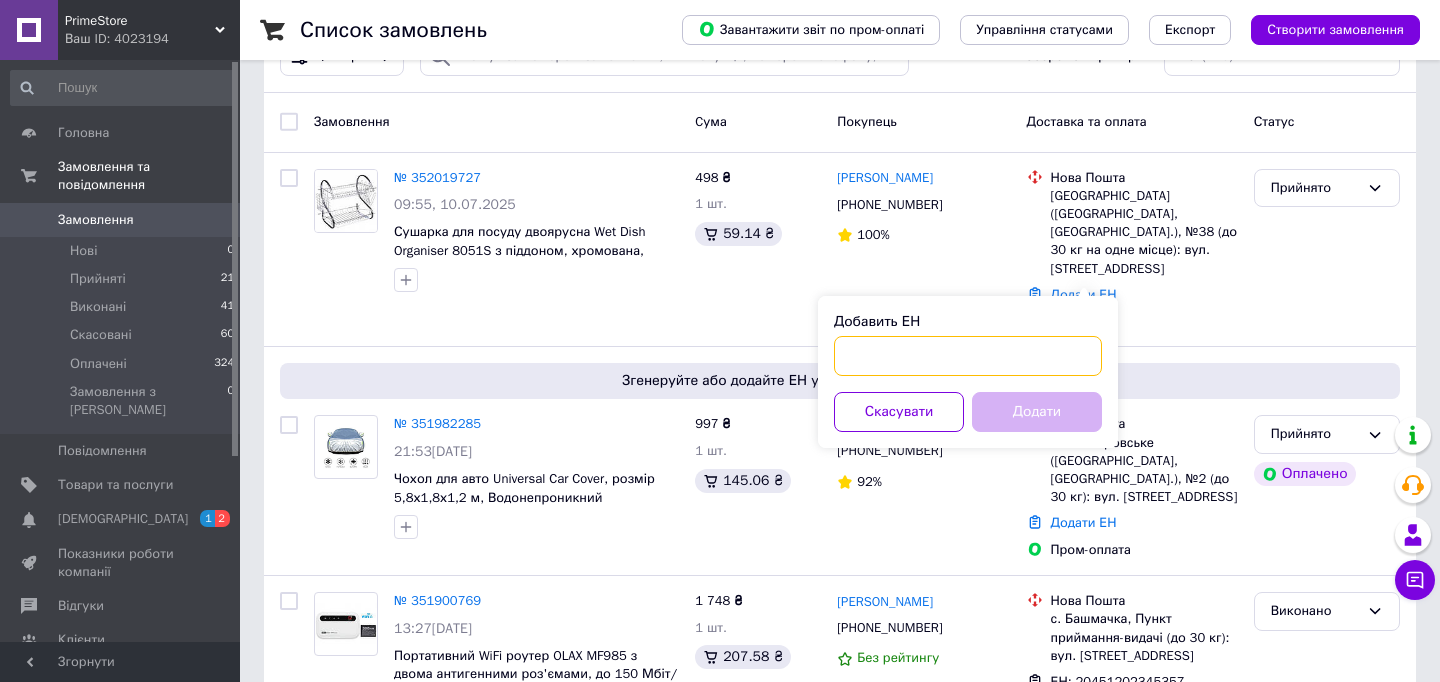 click on "Добавить ЕН" at bounding box center (968, 356) 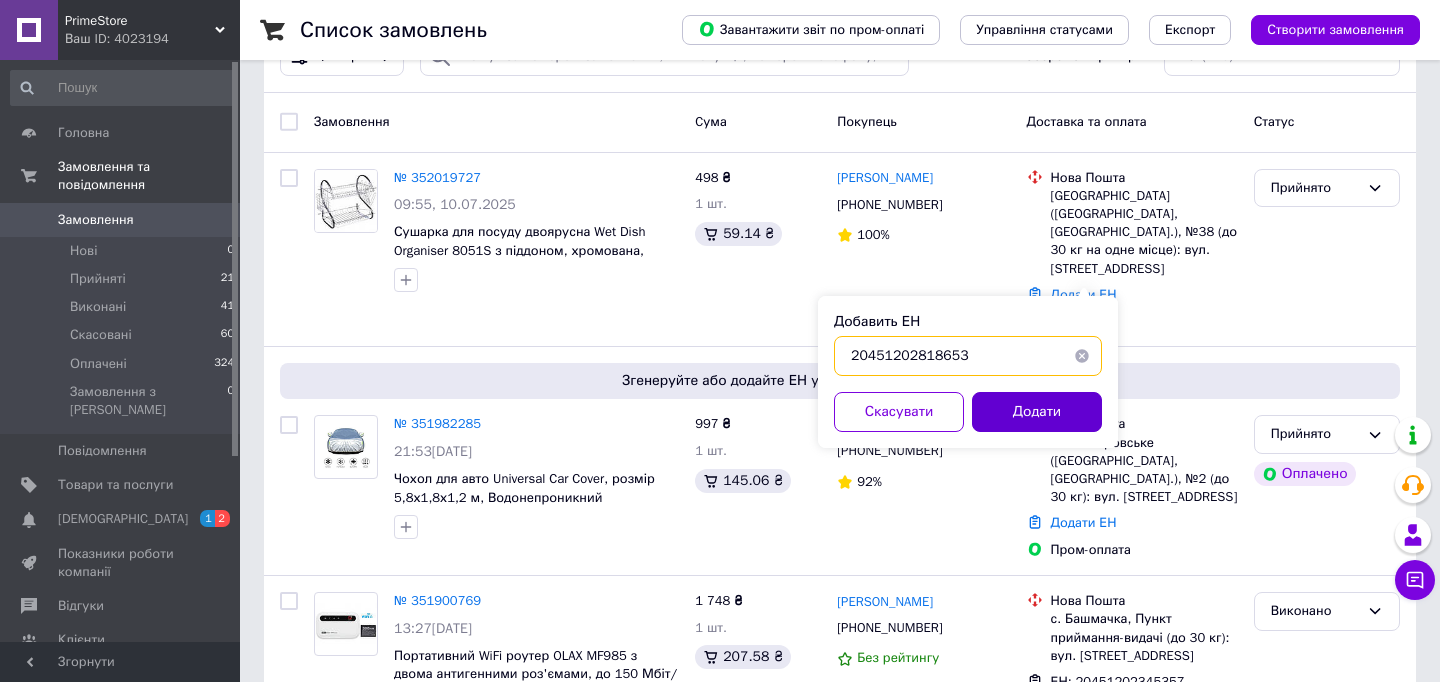 type on "20451202818653" 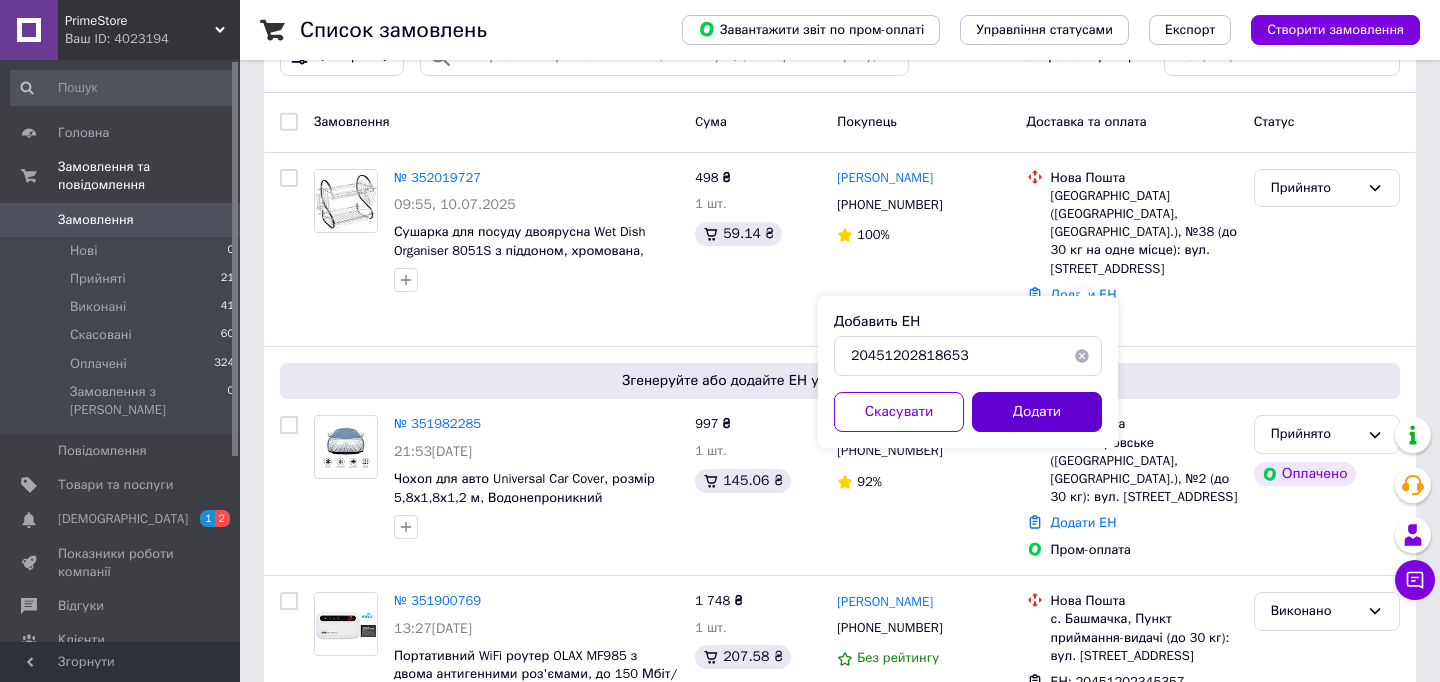 click on "Додати" at bounding box center [1037, 412] 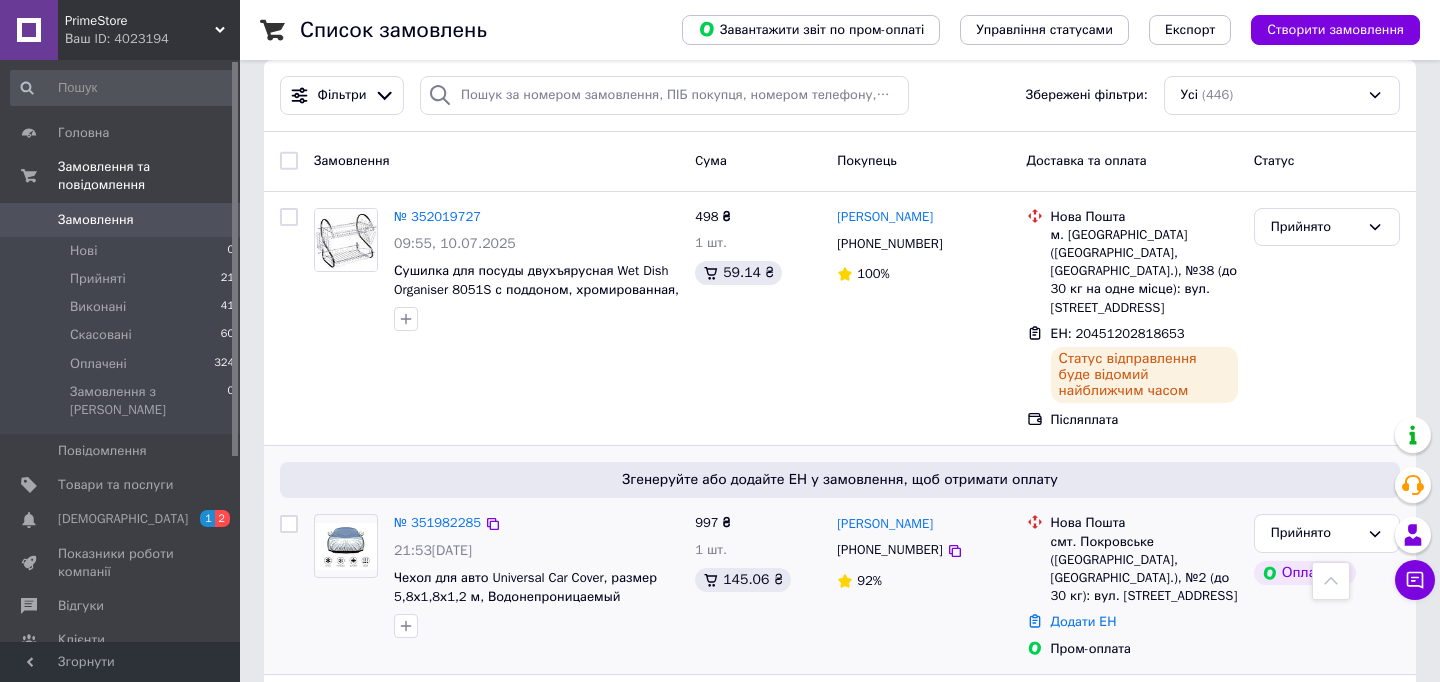 scroll, scrollTop: 0, scrollLeft: 0, axis: both 